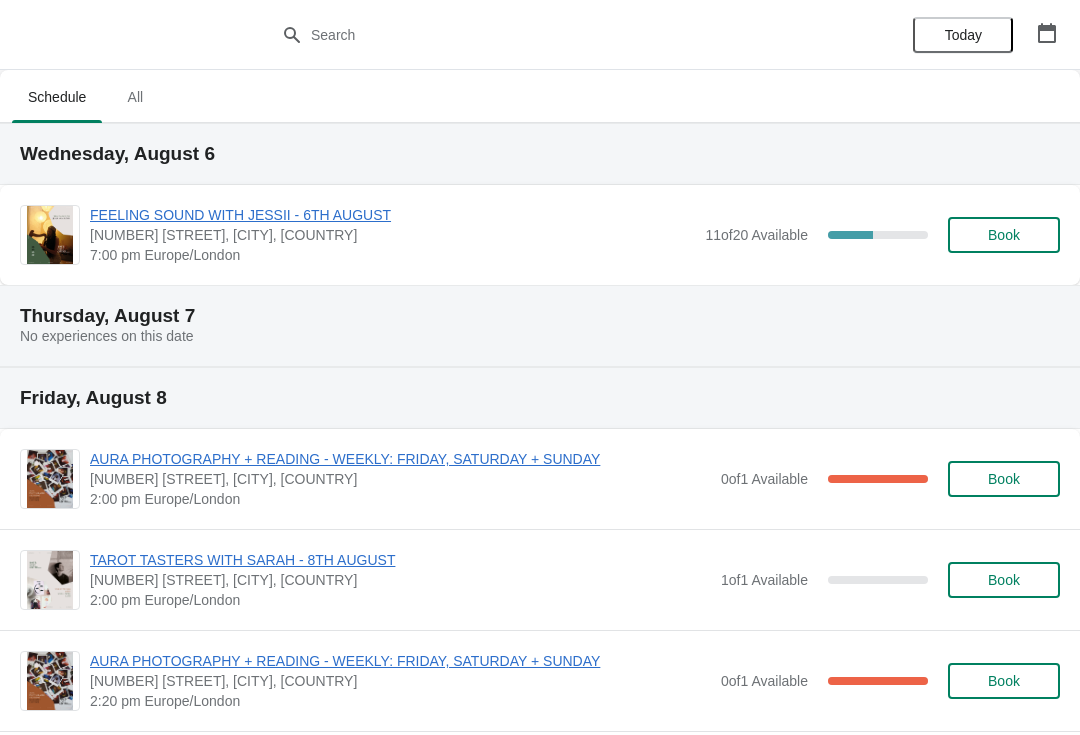 scroll, scrollTop: 0, scrollLeft: 0, axis: both 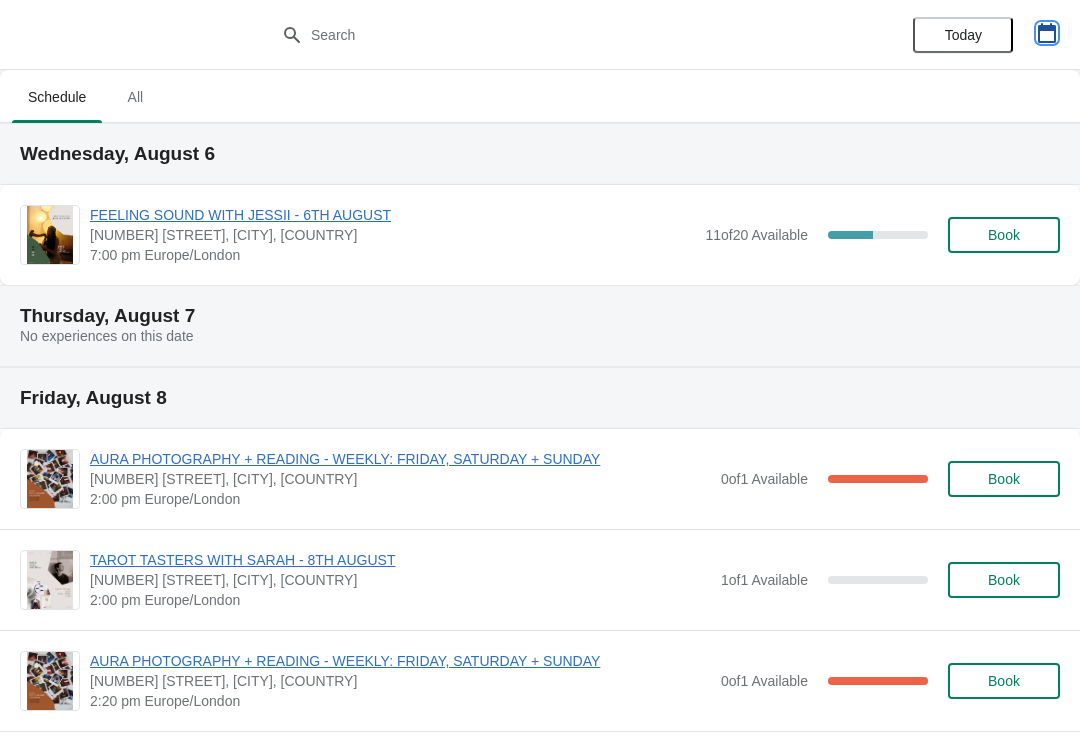 click 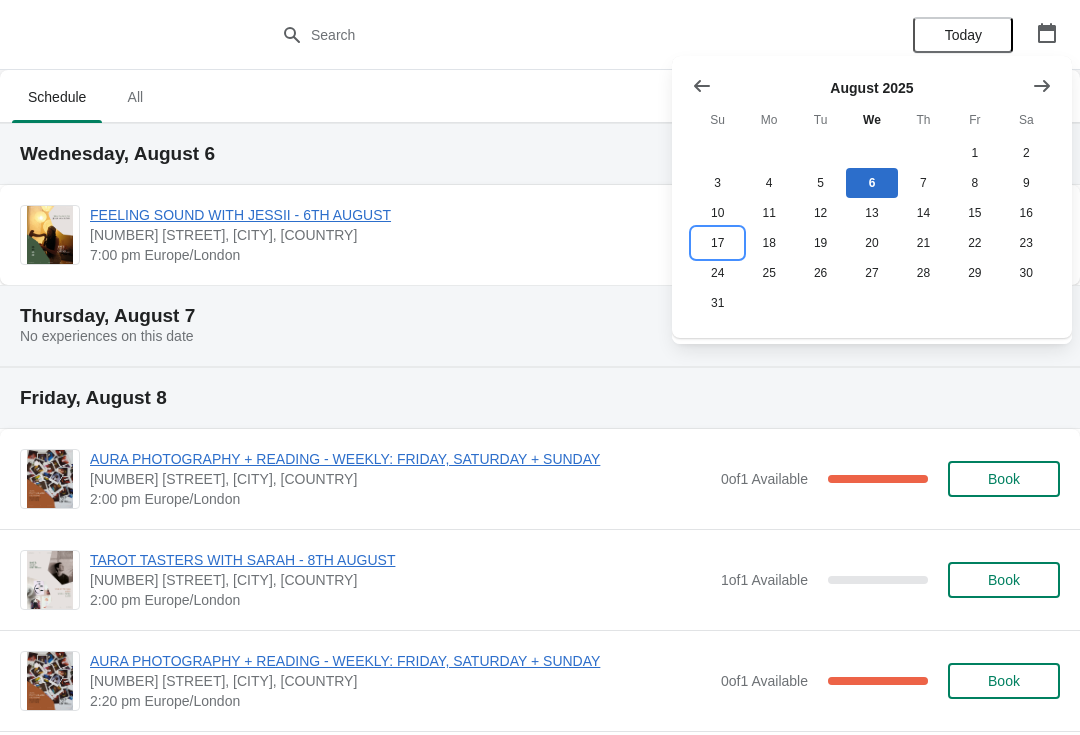 click on "17" at bounding box center [717, 243] 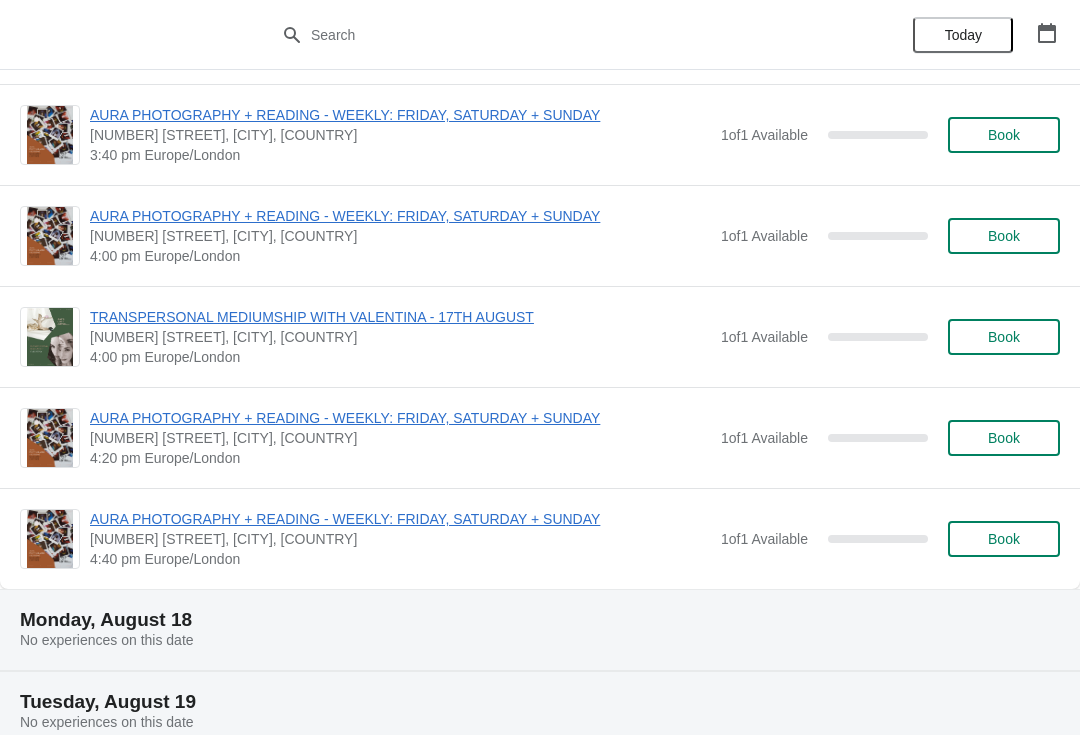 scroll, scrollTop: 1422, scrollLeft: 0, axis: vertical 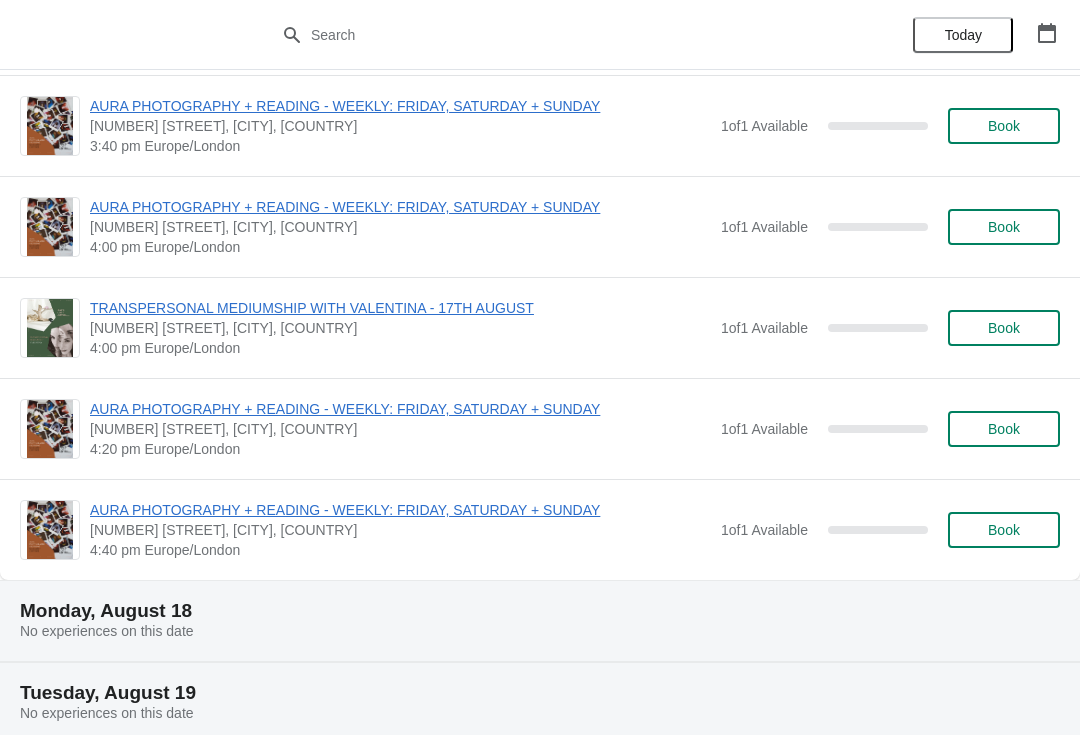 click on "AURA PHOTOGRAPHY + READING - WEEKLY: FRIDAY, SATURDAY + SUNDAY" at bounding box center (400, 409) 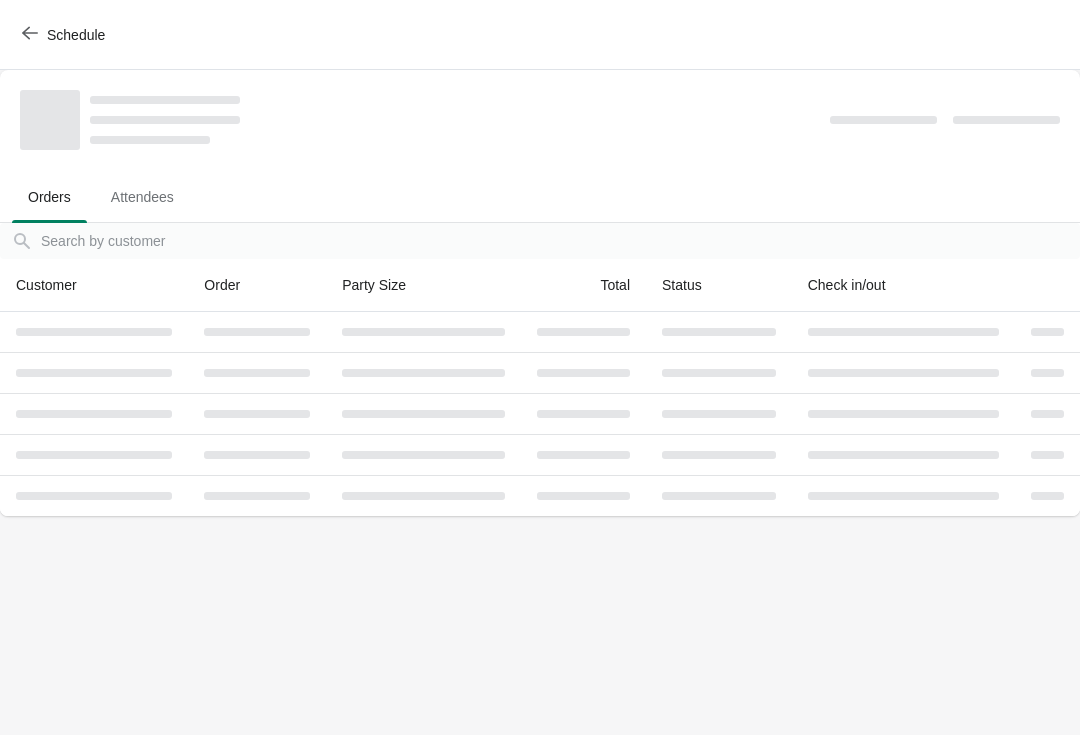 scroll, scrollTop: 0, scrollLeft: 0, axis: both 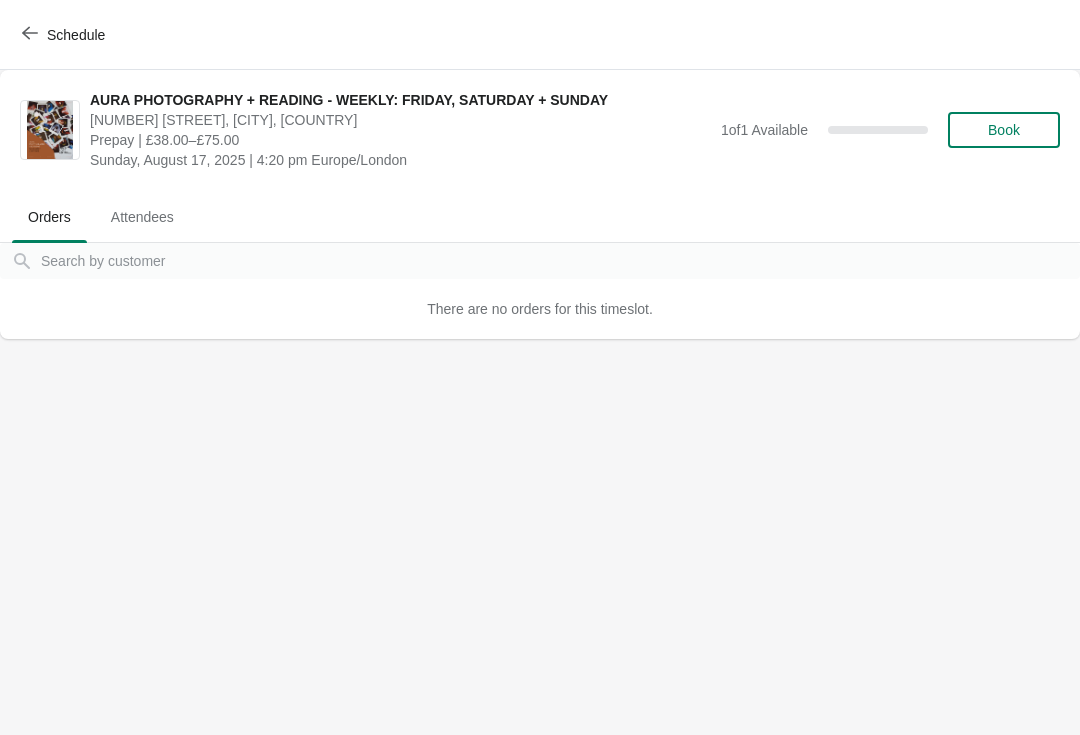 click on "Book" at bounding box center (1004, 130) 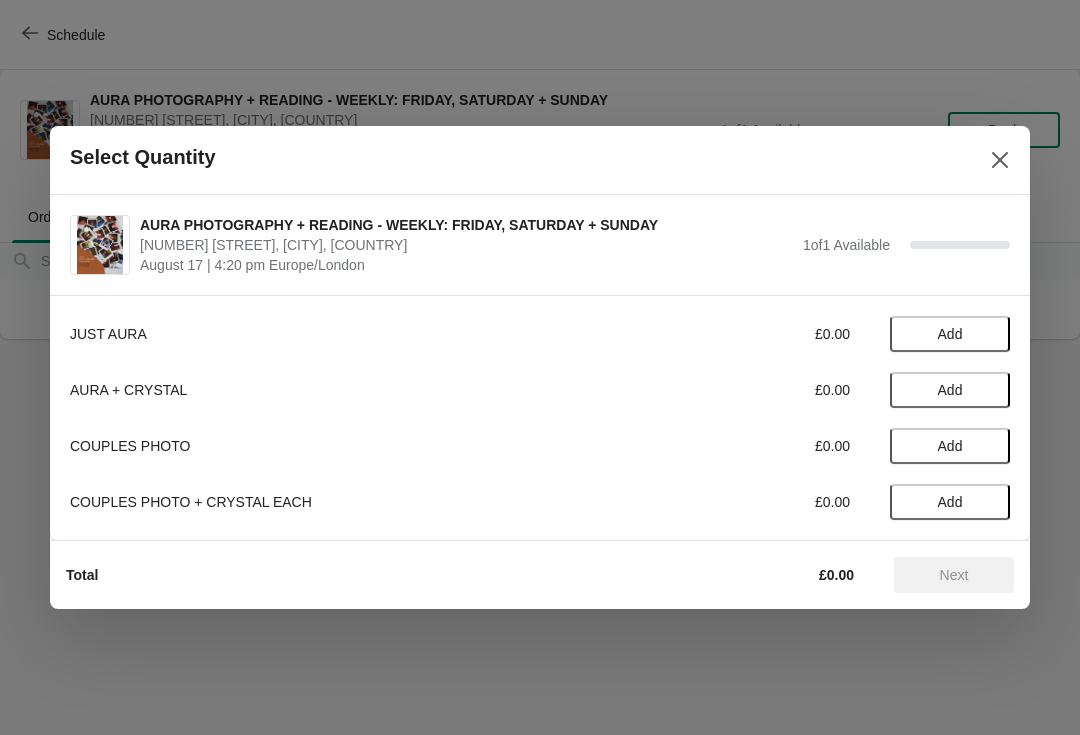 click on "Add" at bounding box center [950, 334] 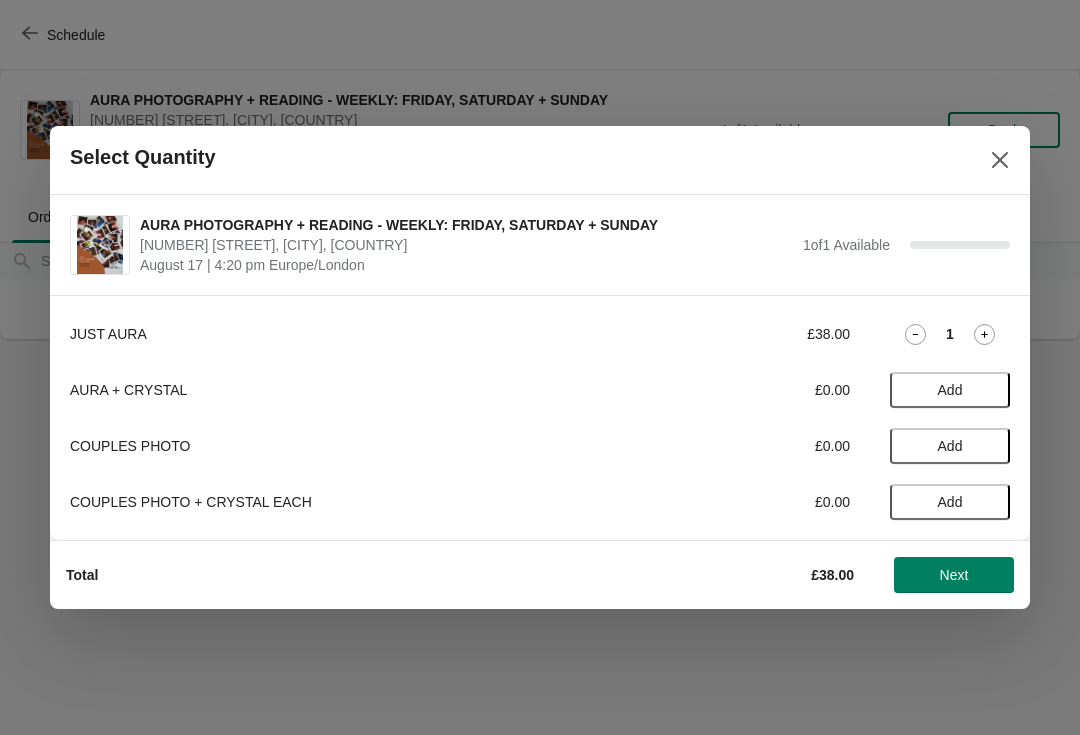 click on "Next" at bounding box center (954, 575) 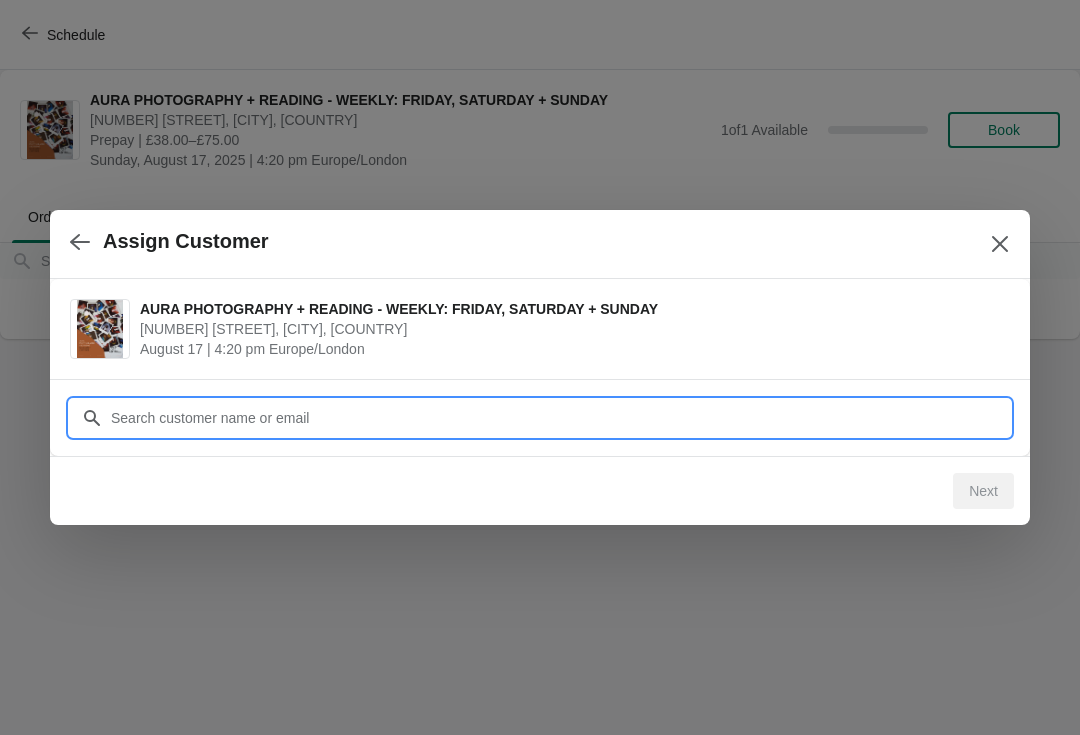 click on "Customer" at bounding box center (560, 418) 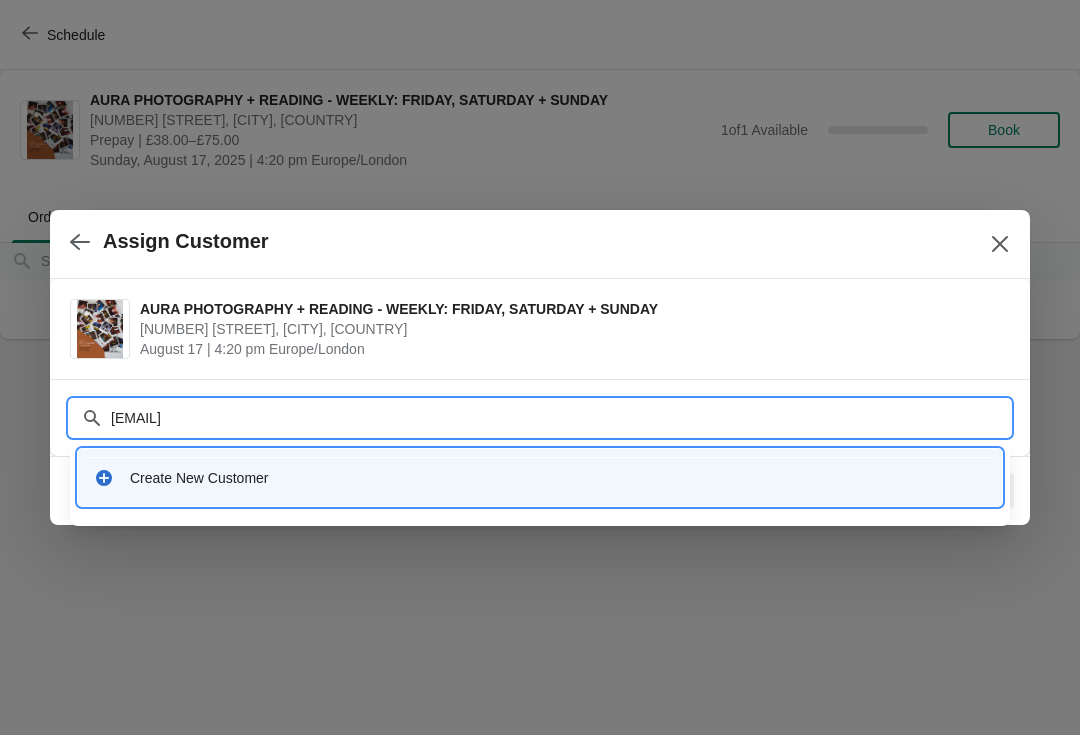 type on "[EMAIL]" 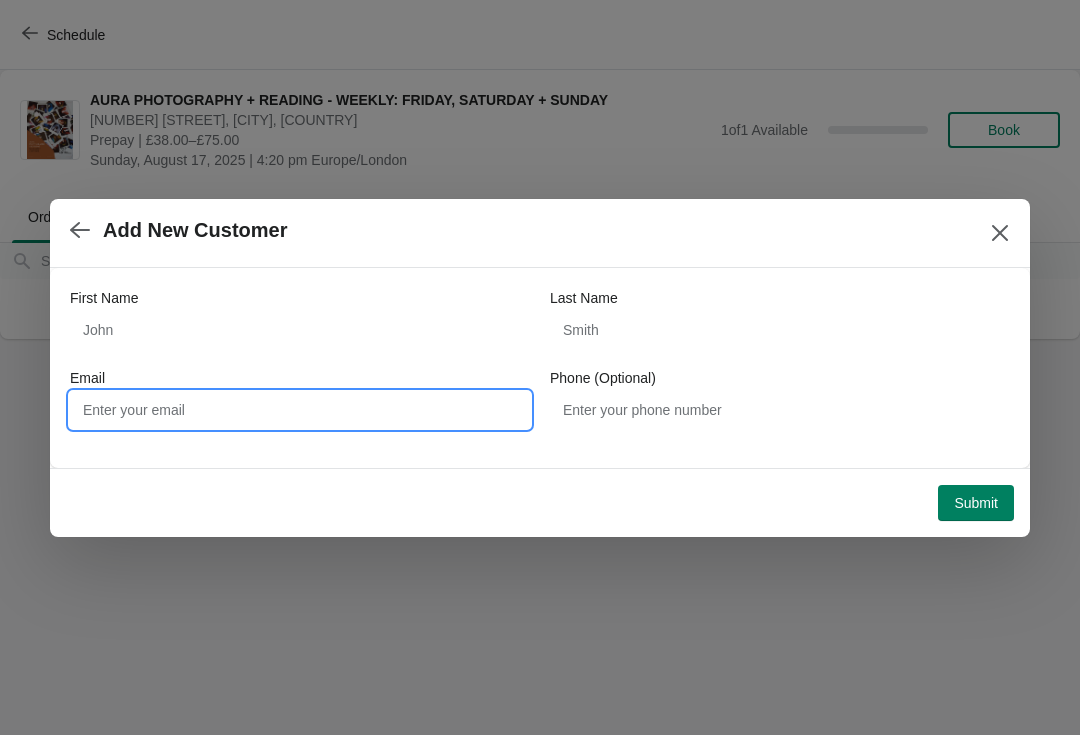 click on "Email" at bounding box center [300, 410] 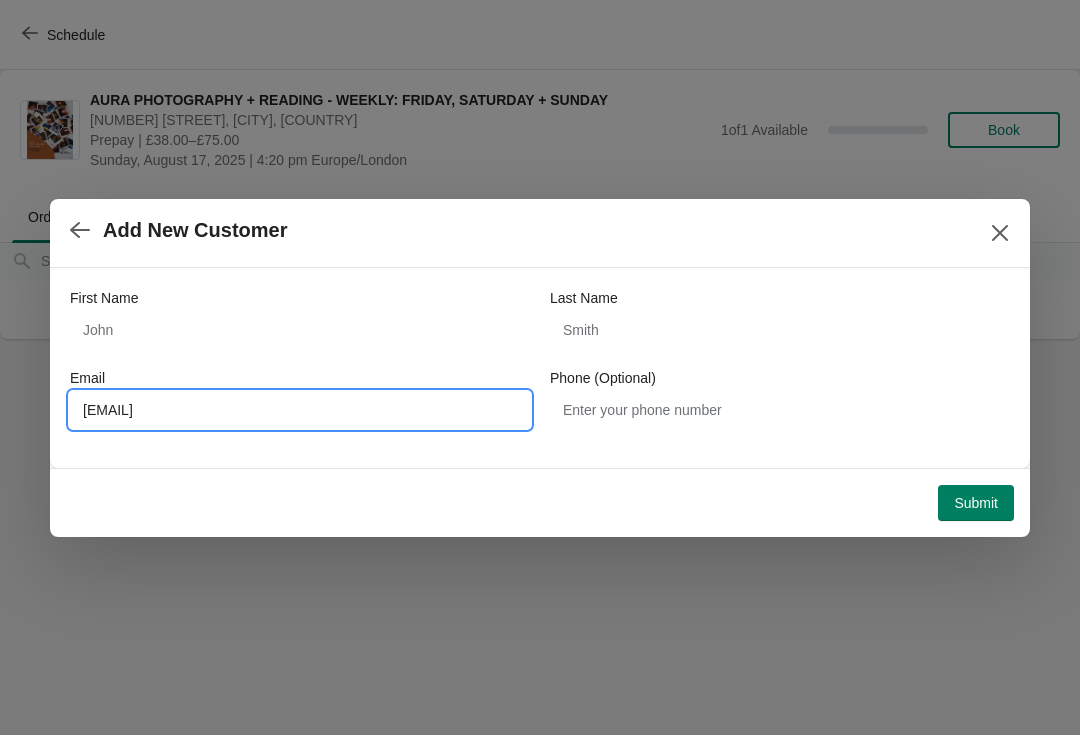 type on "[EMAIL]" 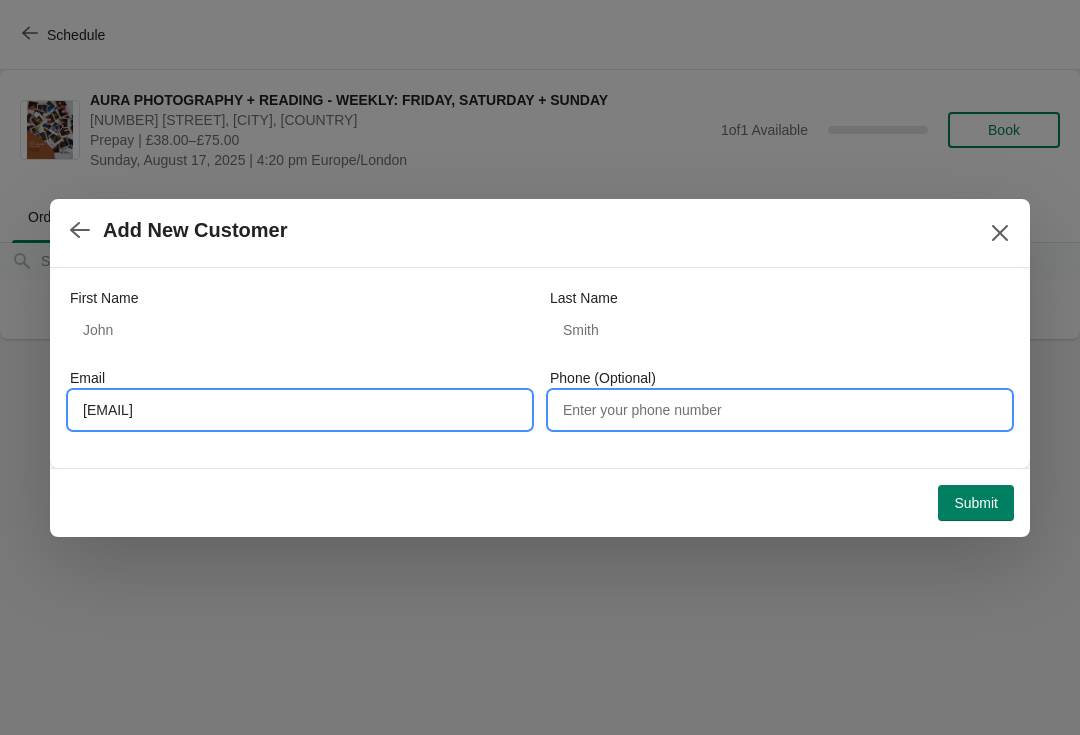 click on "Phone (Optional)" at bounding box center (780, 410) 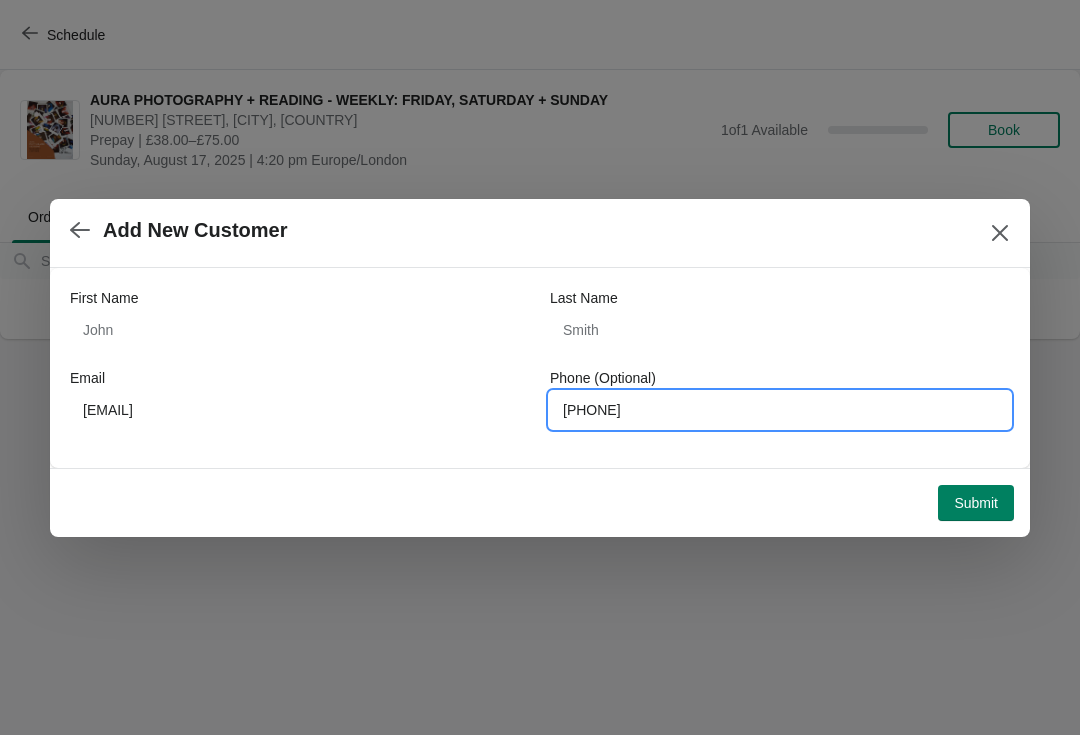 type on "07772107402" 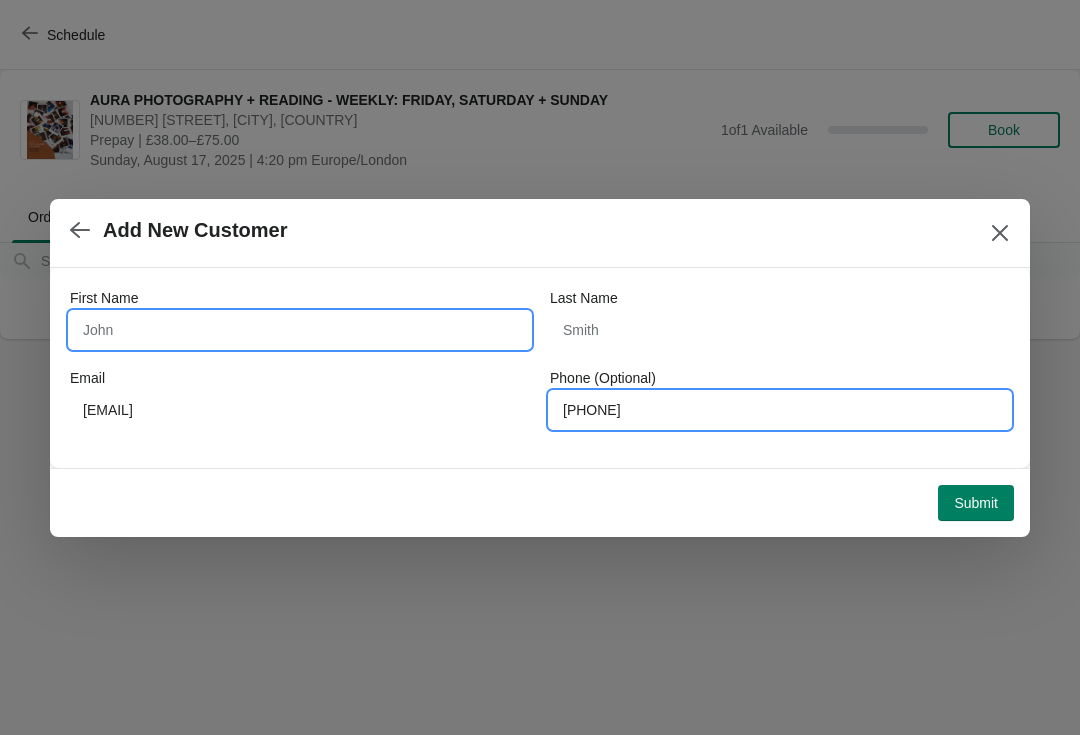 click on "First Name" at bounding box center (300, 330) 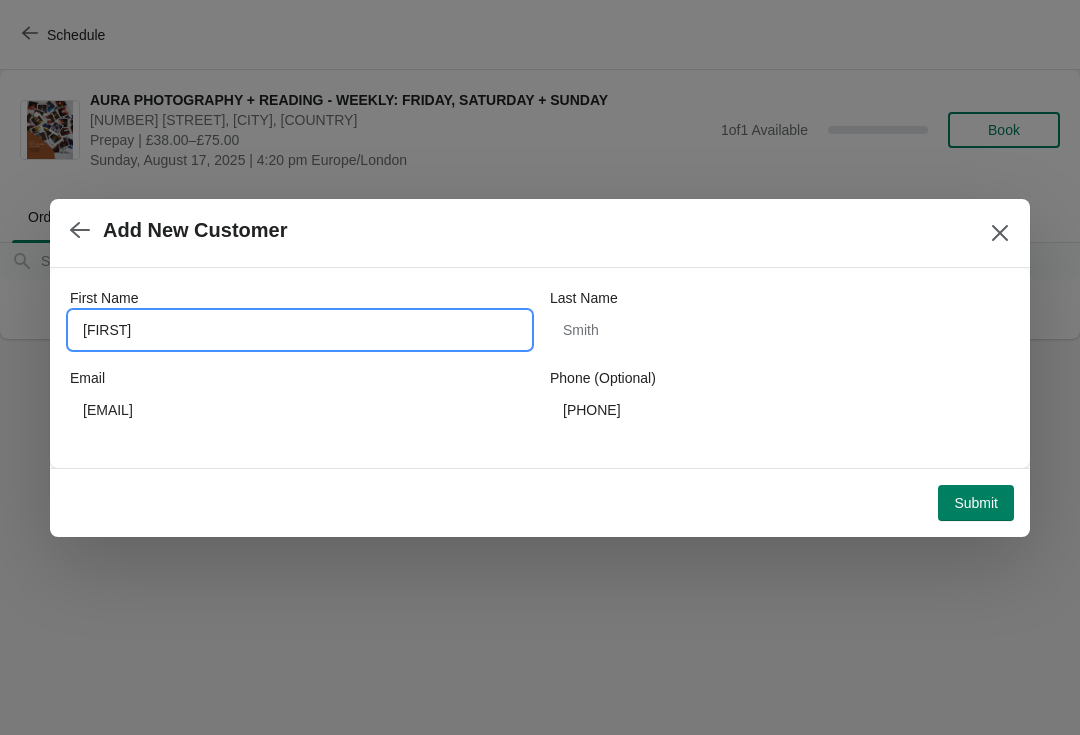 type on "Shadia" 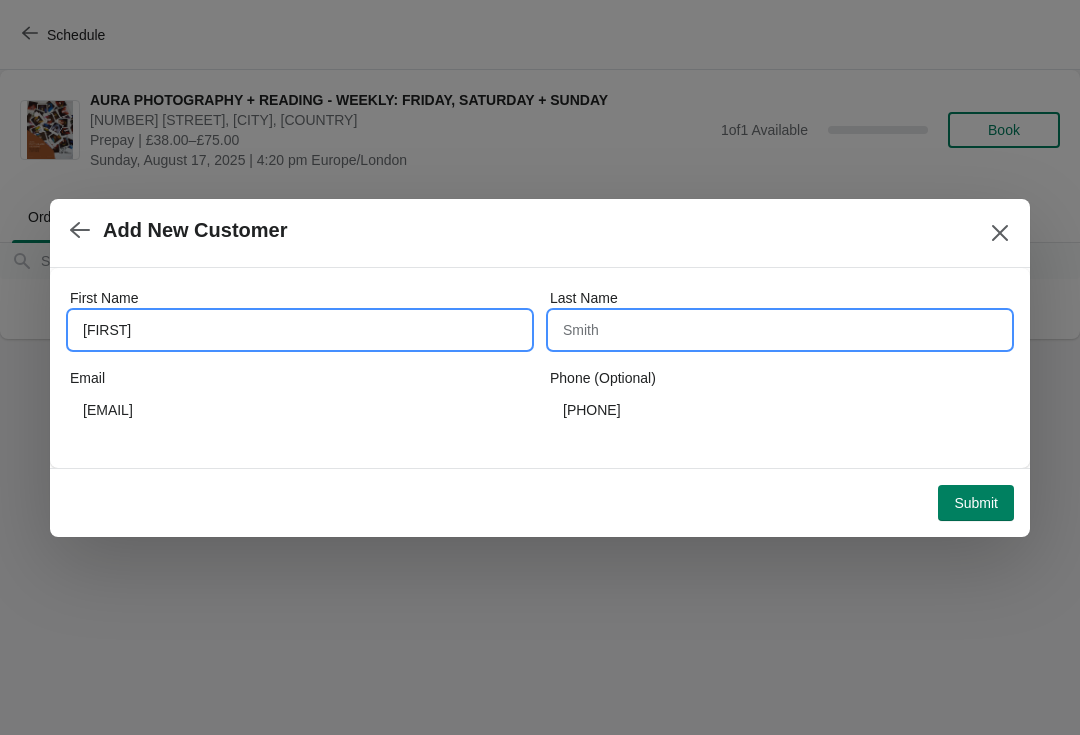 click on "Last Name" at bounding box center (780, 330) 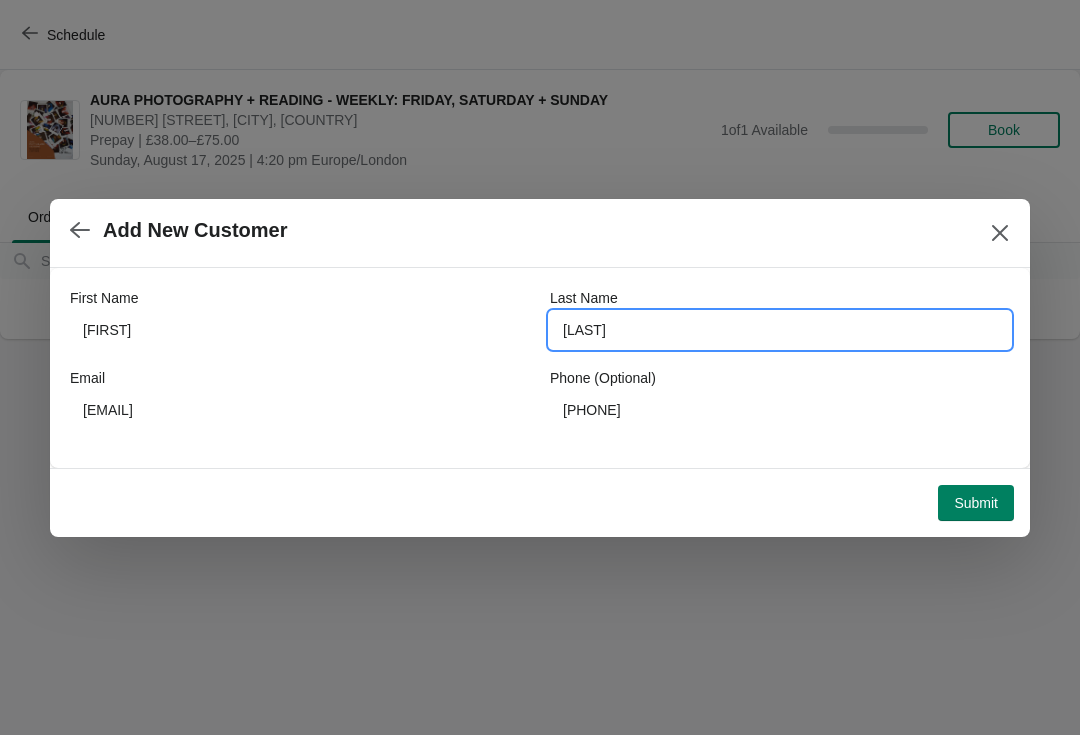 type on "Kazemi" 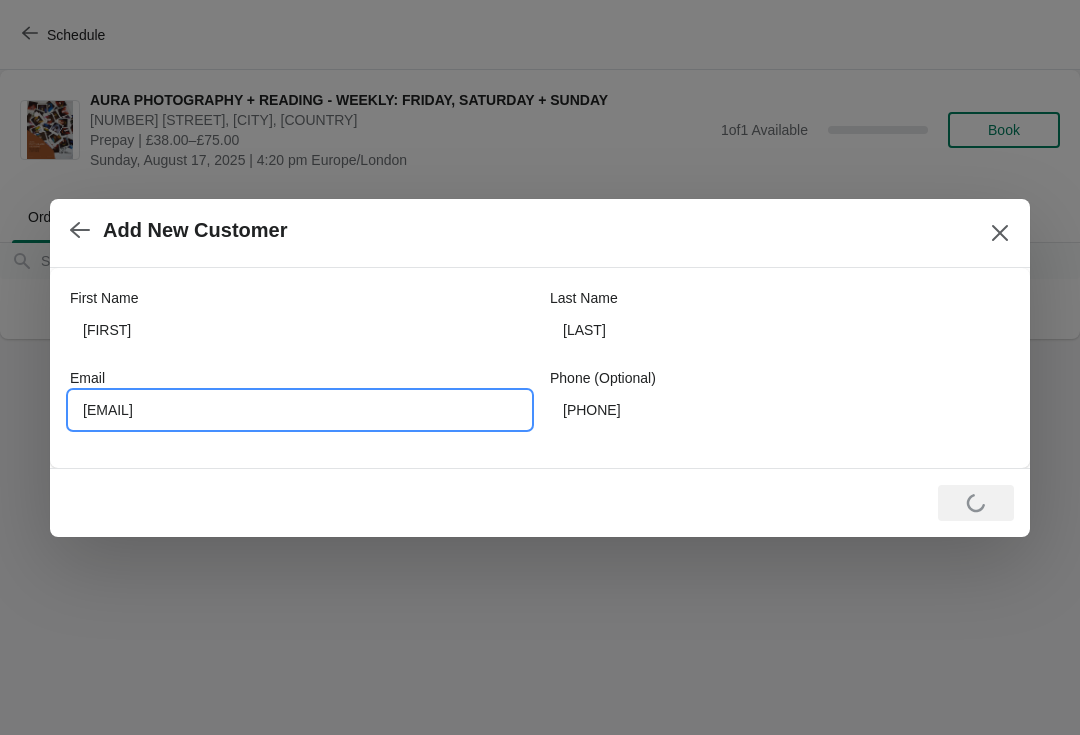 click on "[EMAIL]" at bounding box center (300, 410) 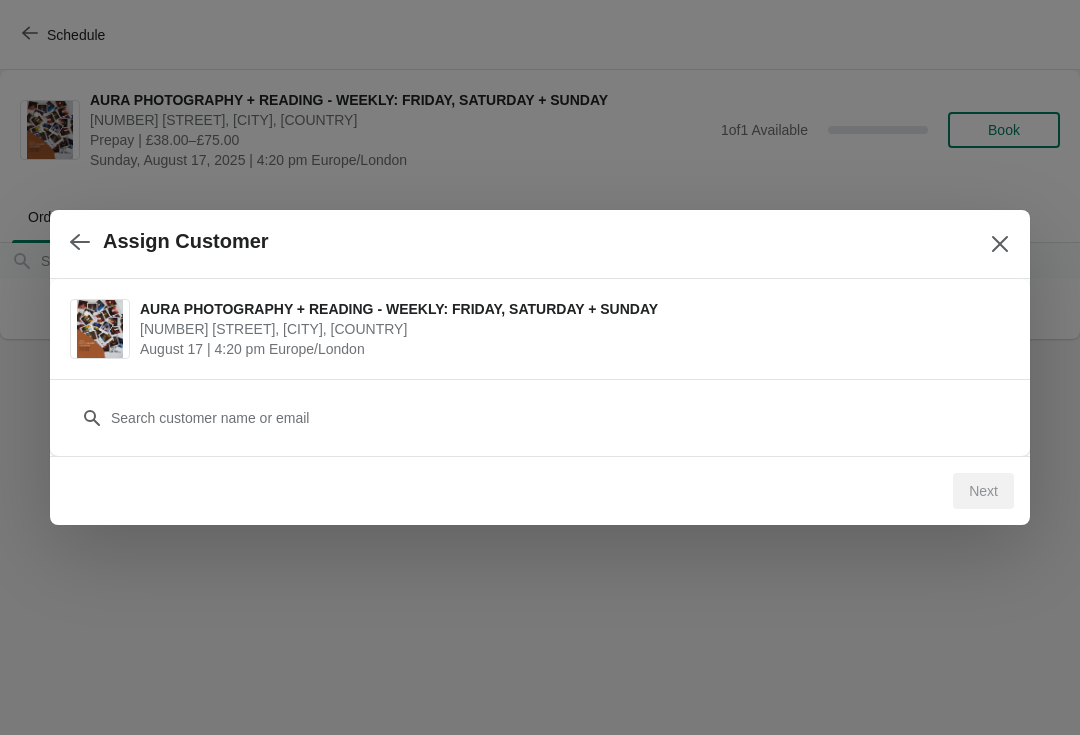 click on "Assign Customer" at bounding box center (540, 244) 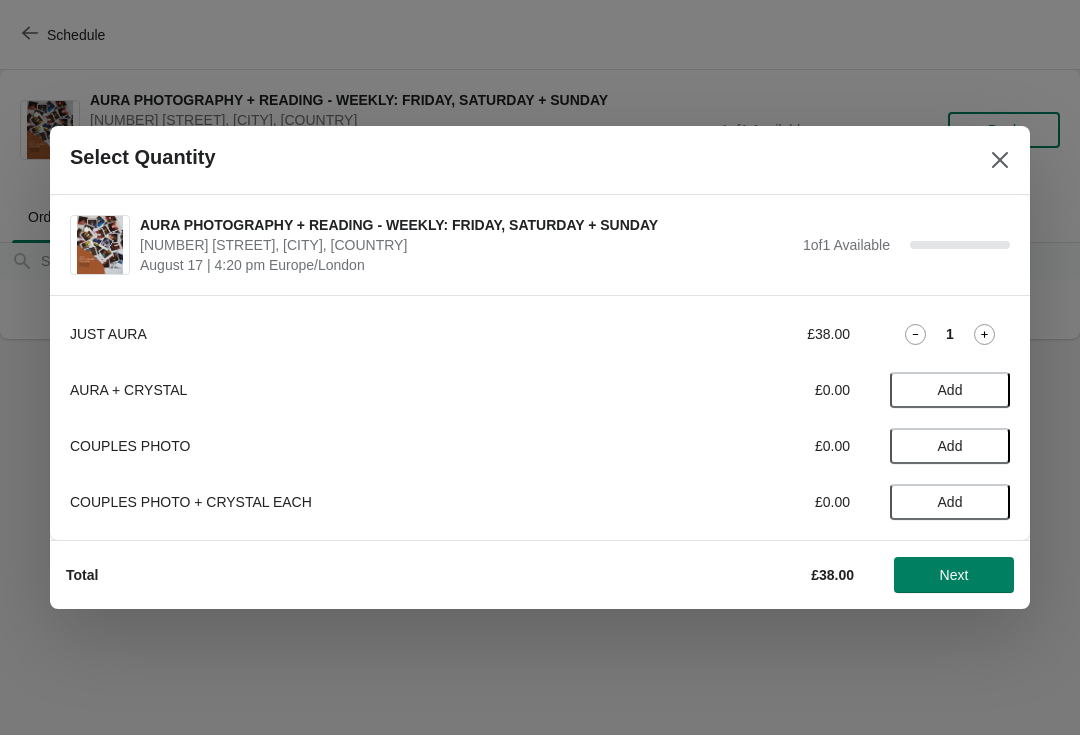 click on "Next" at bounding box center [954, 575] 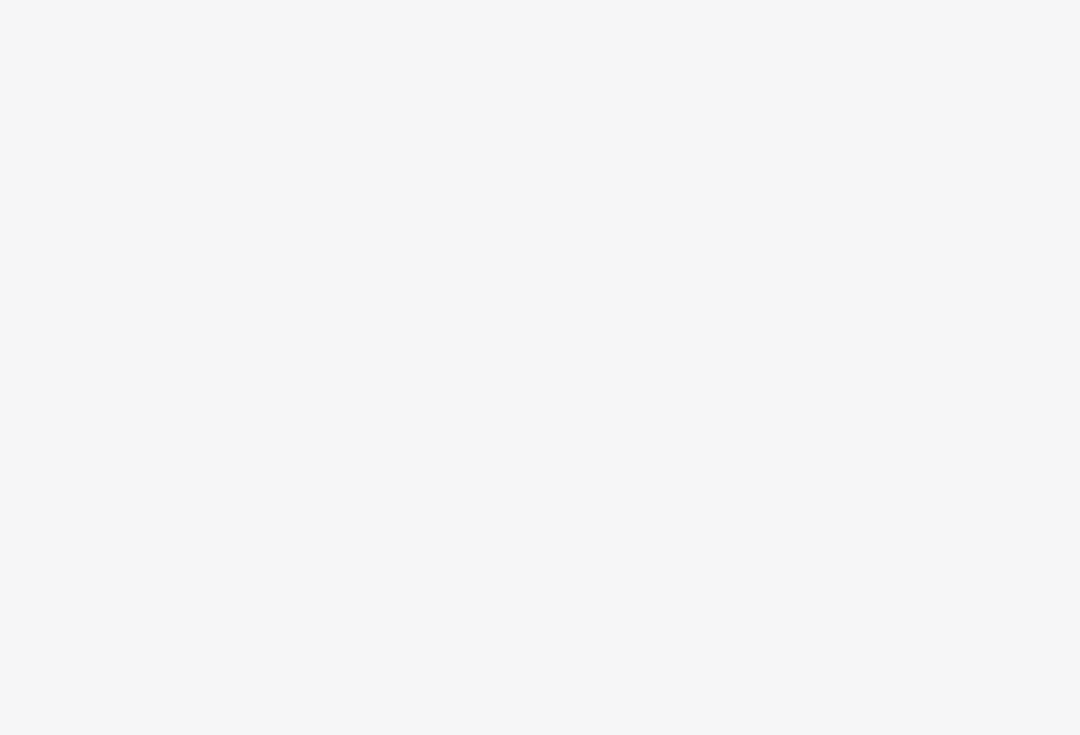 scroll, scrollTop: 0, scrollLeft: 0, axis: both 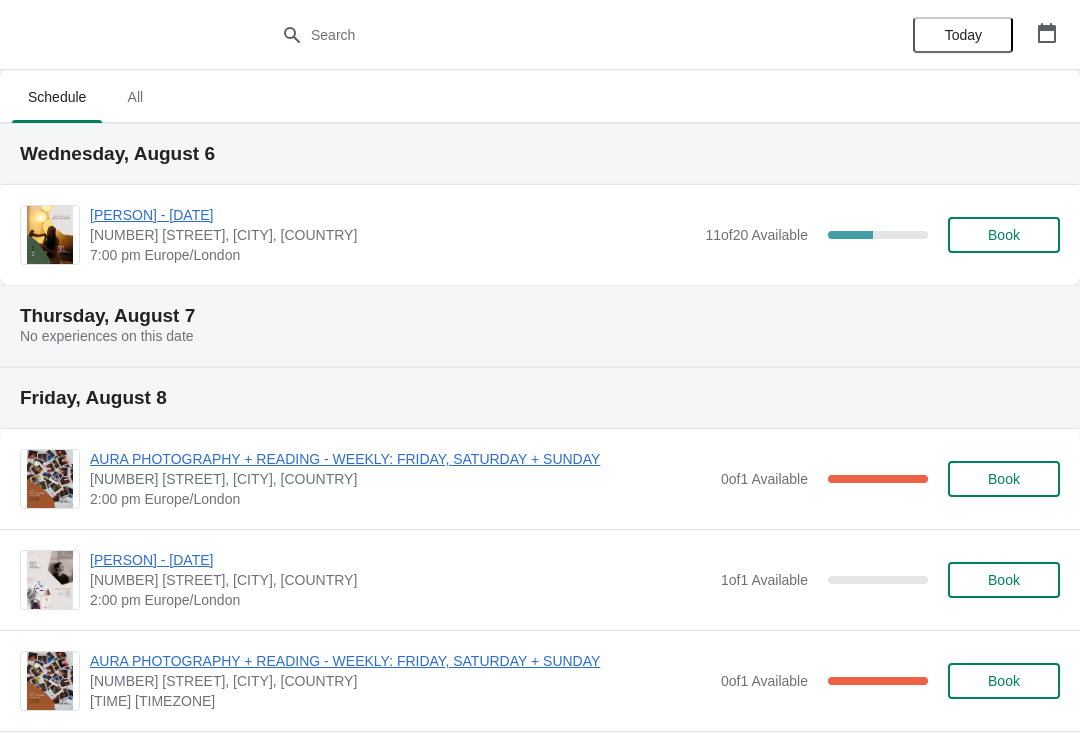 click at bounding box center (1047, 33) 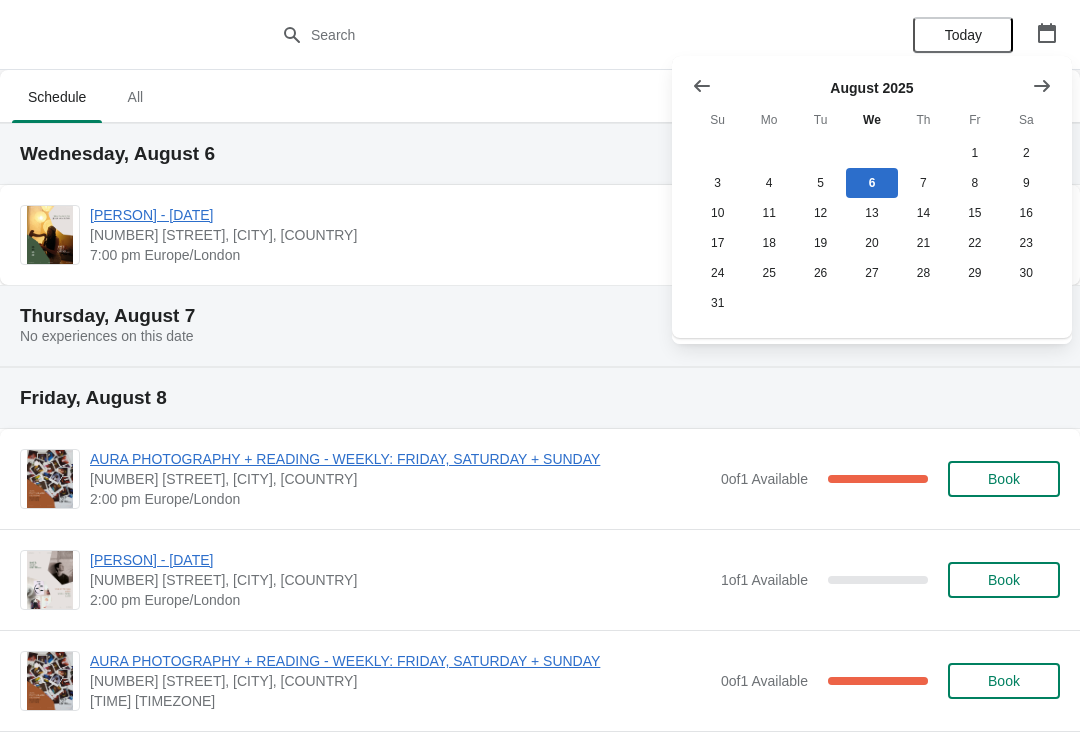 click at bounding box center [1042, 86] 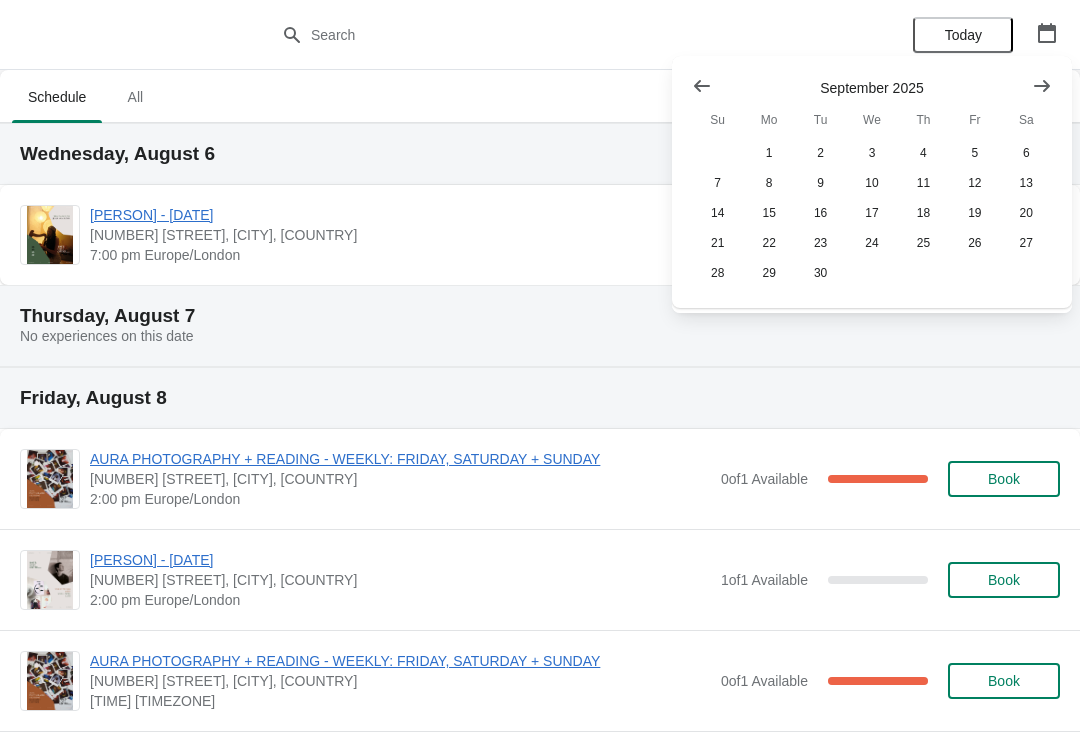 click 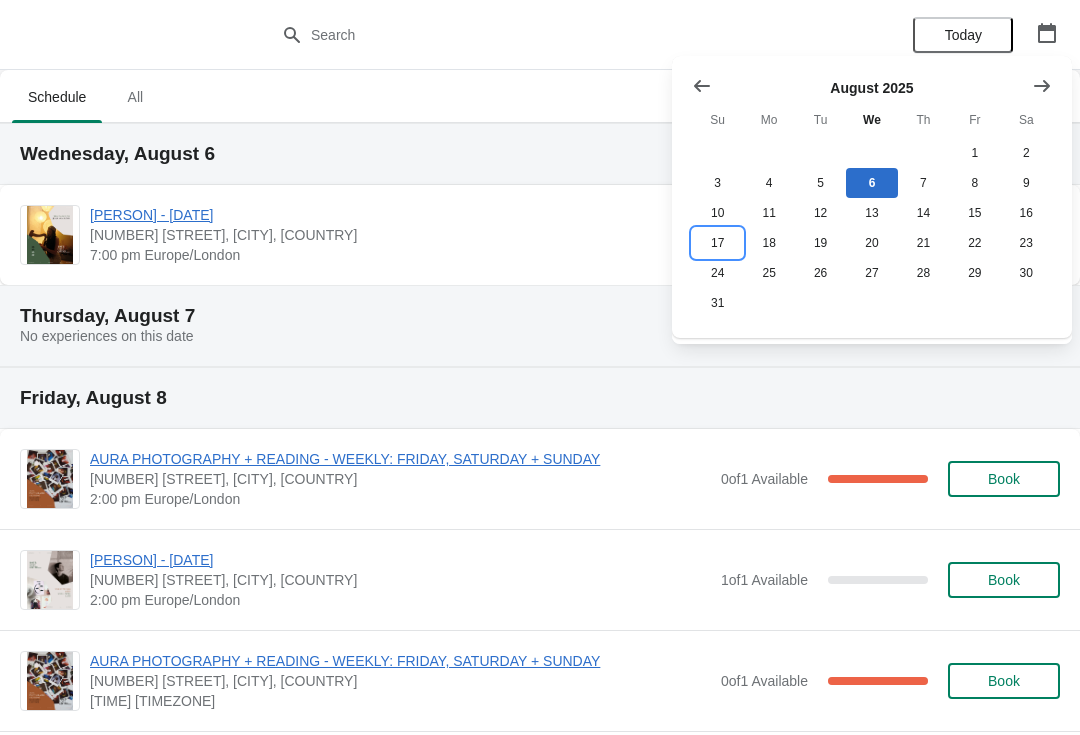 click on "17" at bounding box center (717, 243) 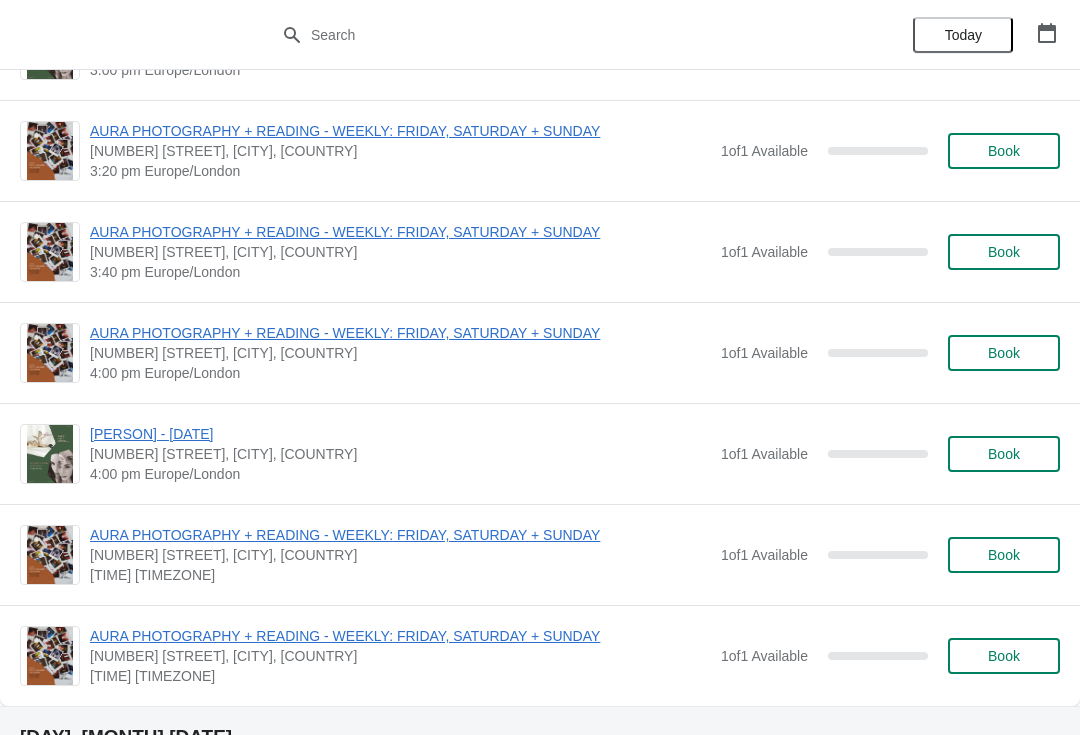scroll, scrollTop: 1297, scrollLeft: 0, axis: vertical 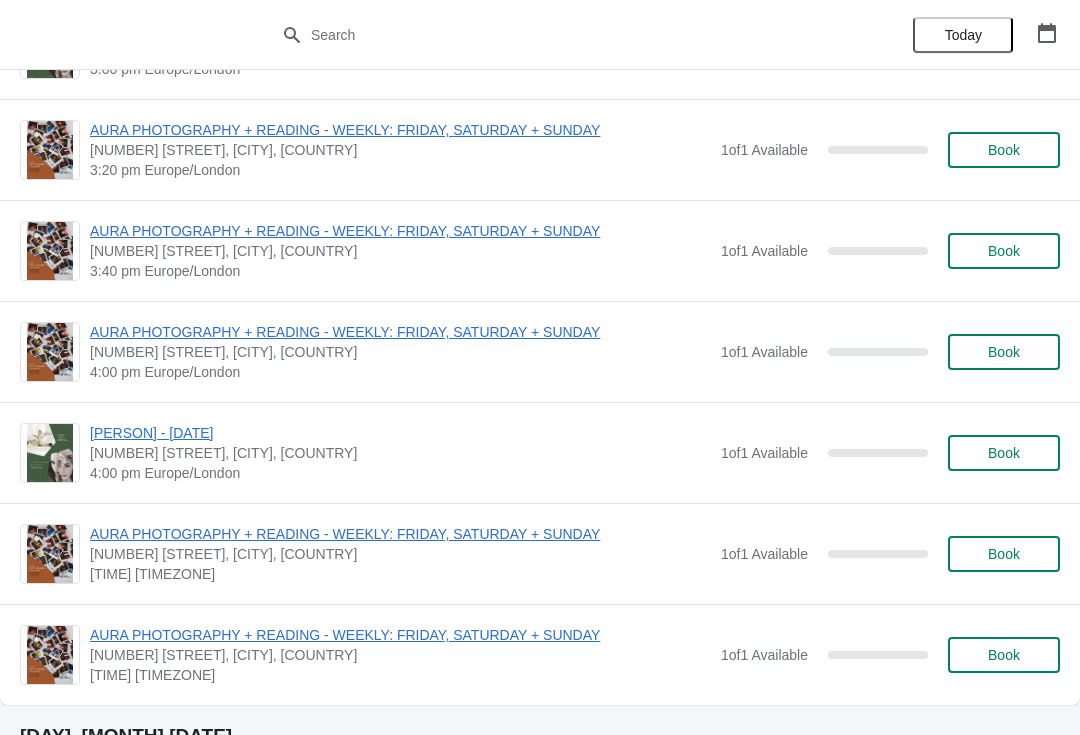 click on "Book" at bounding box center (1004, 554) 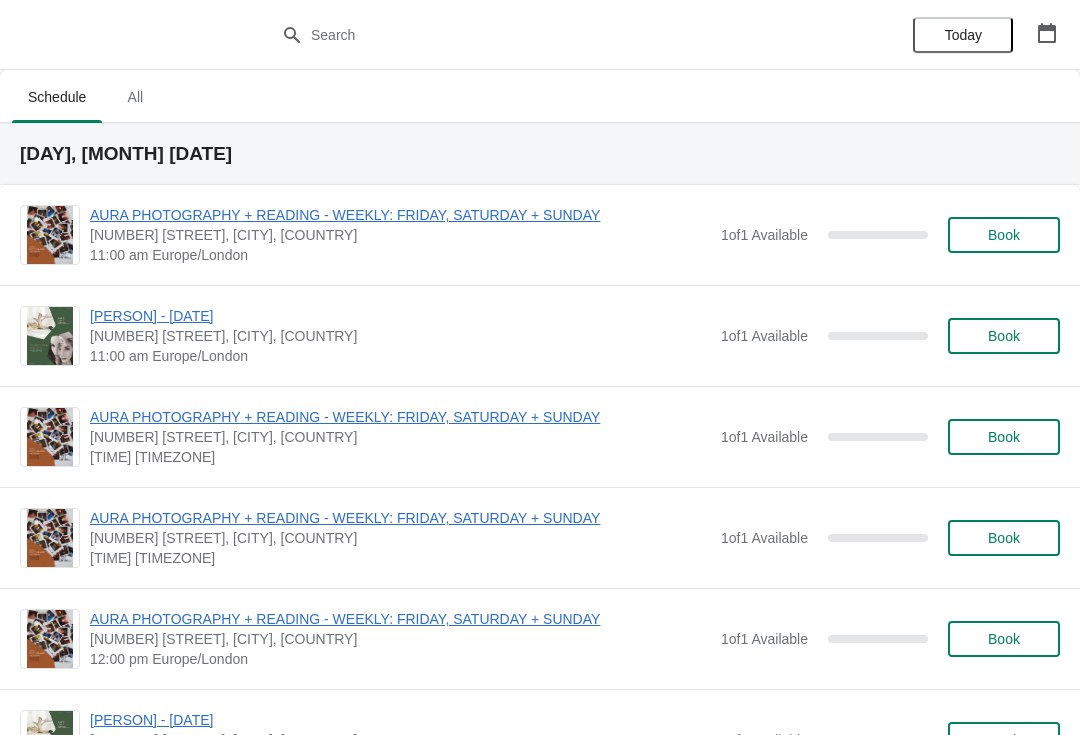 scroll, scrollTop: 1297, scrollLeft: 0, axis: vertical 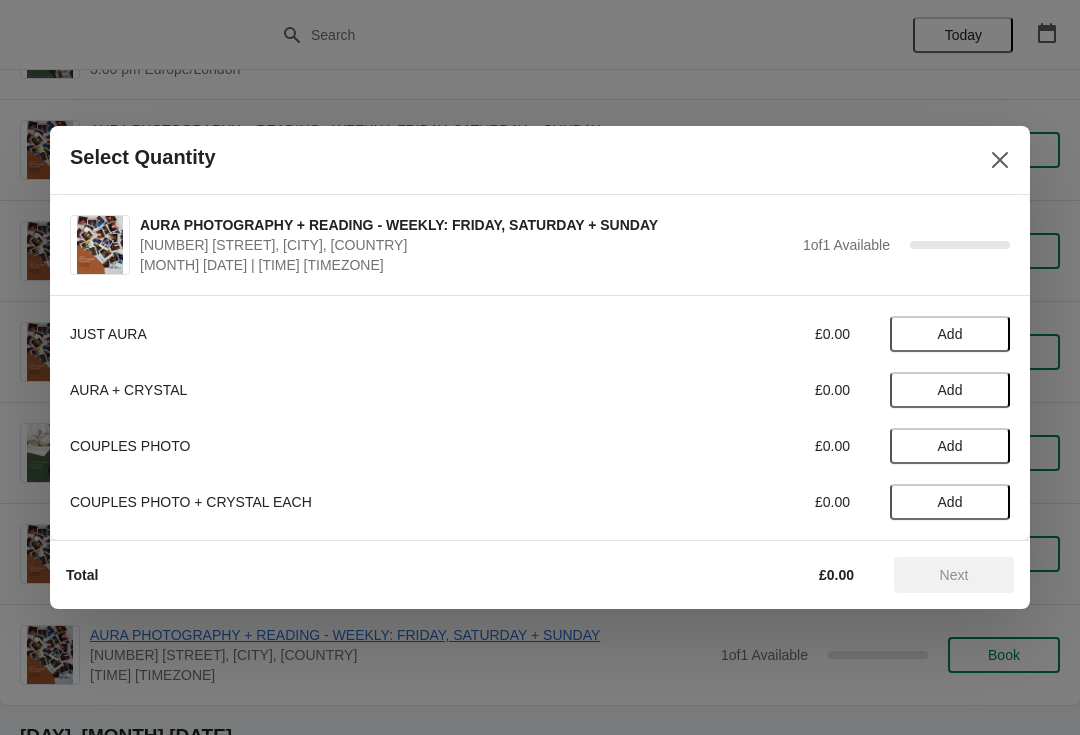click on "Add" at bounding box center [950, 334] 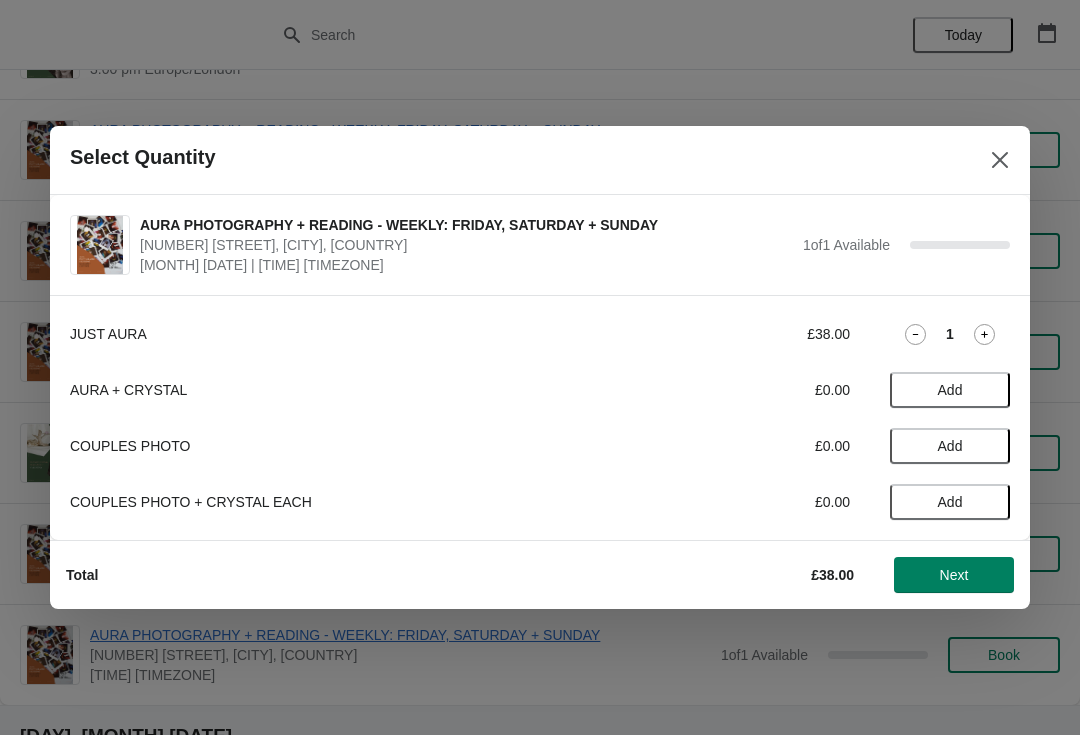 click on "Next" at bounding box center [954, 575] 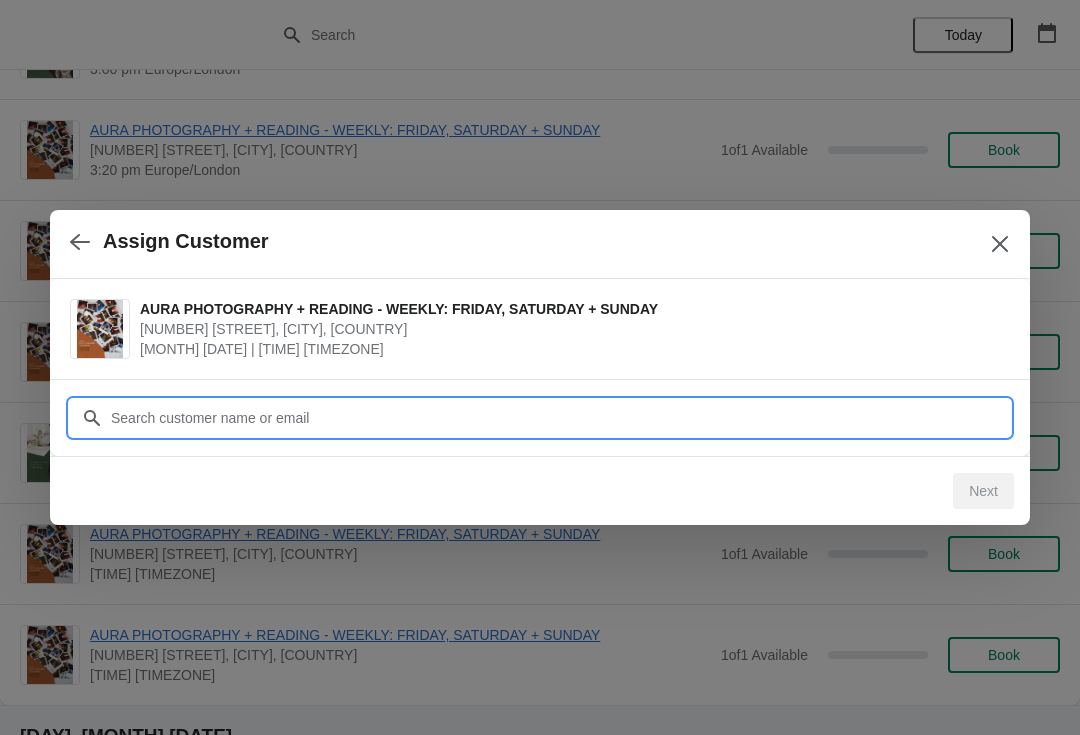 click on "Customer" at bounding box center [560, 418] 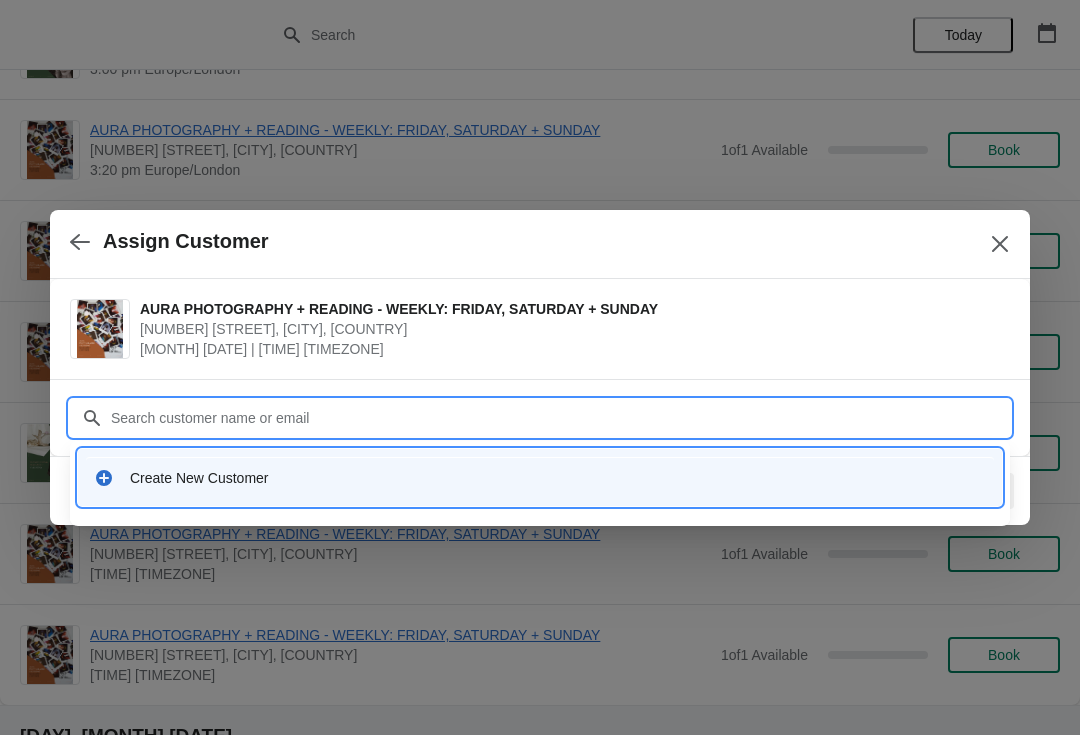click on "Create New Customer" at bounding box center [558, 478] 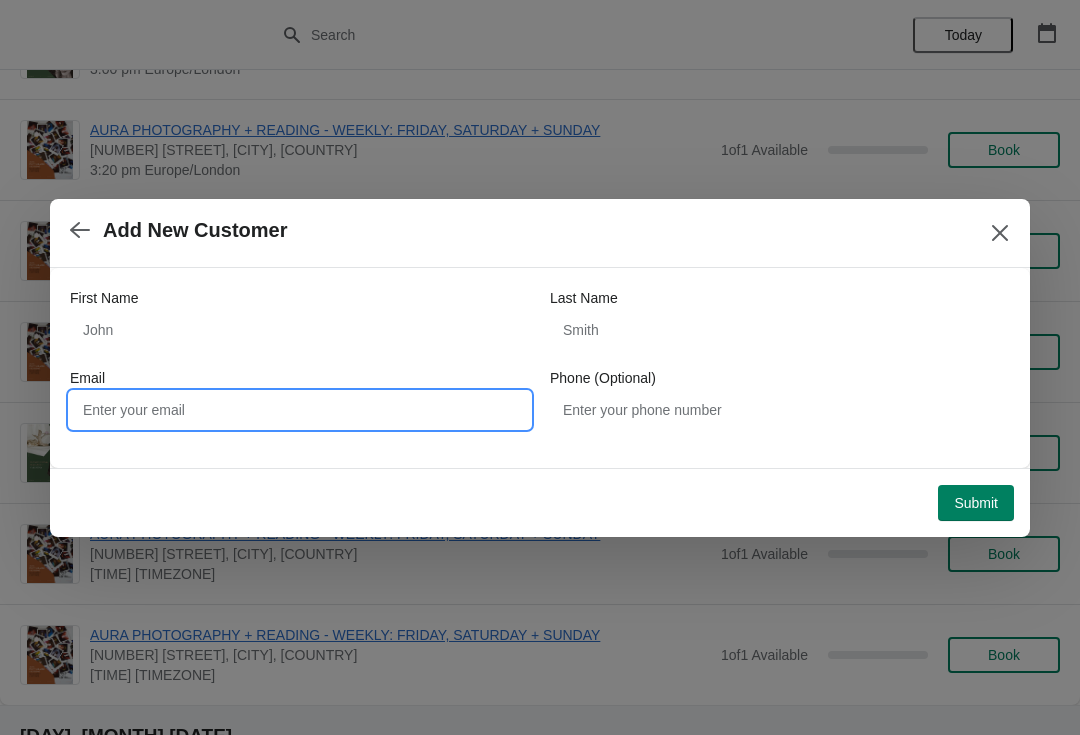 click on "Email" at bounding box center [300, 410] 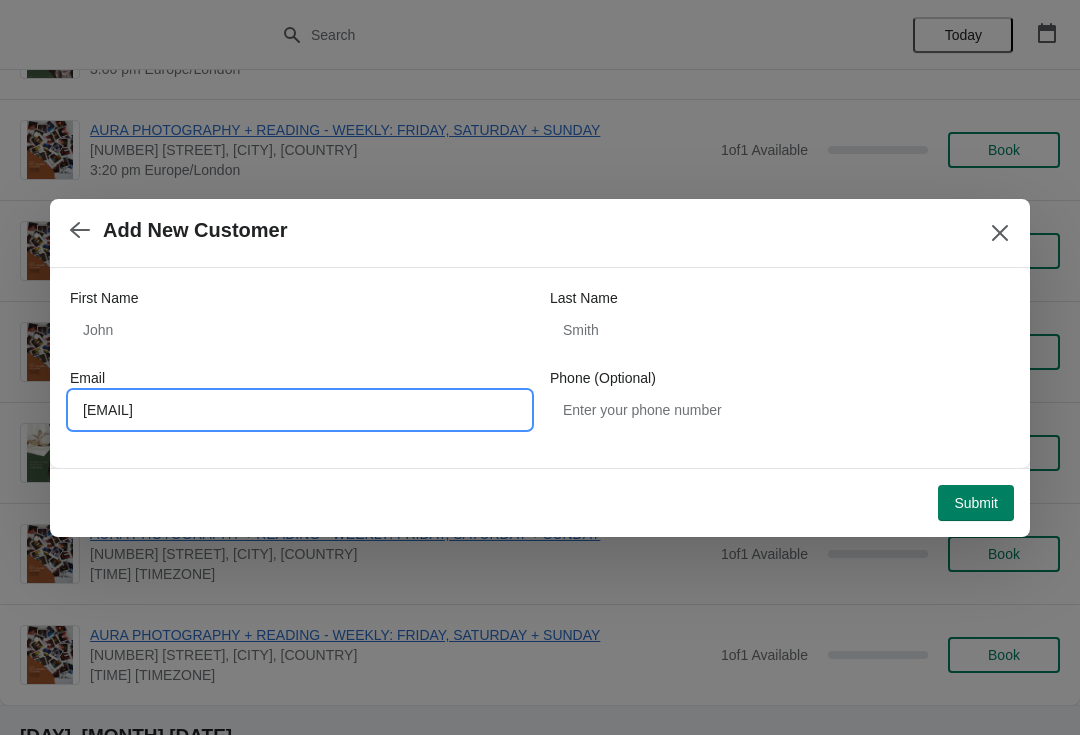 type on "[EMAIL]" 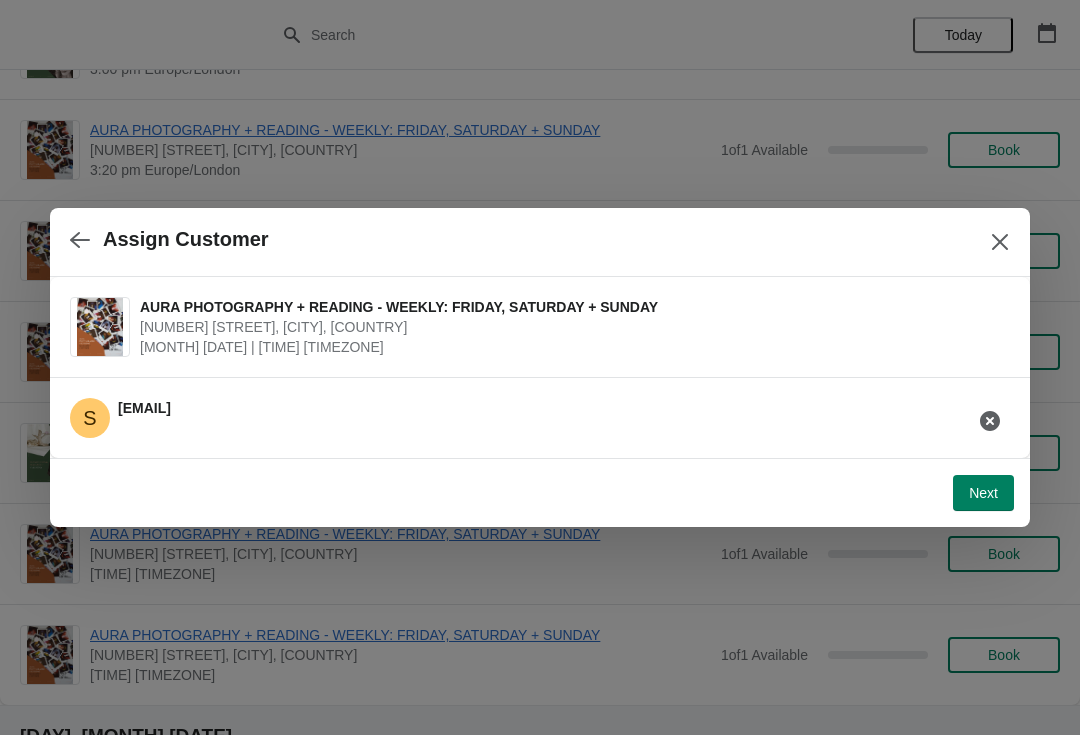 click on "Next" at bounding box center (983, 493) 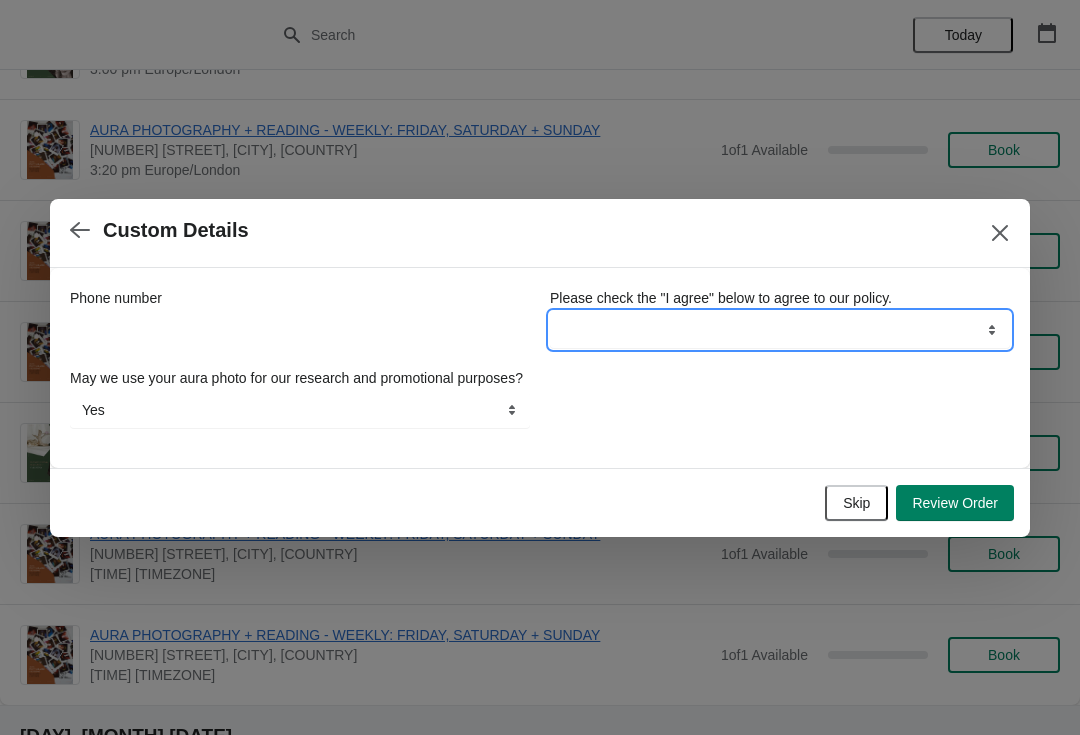 click on "I agree" at bounding box center [780, 330] 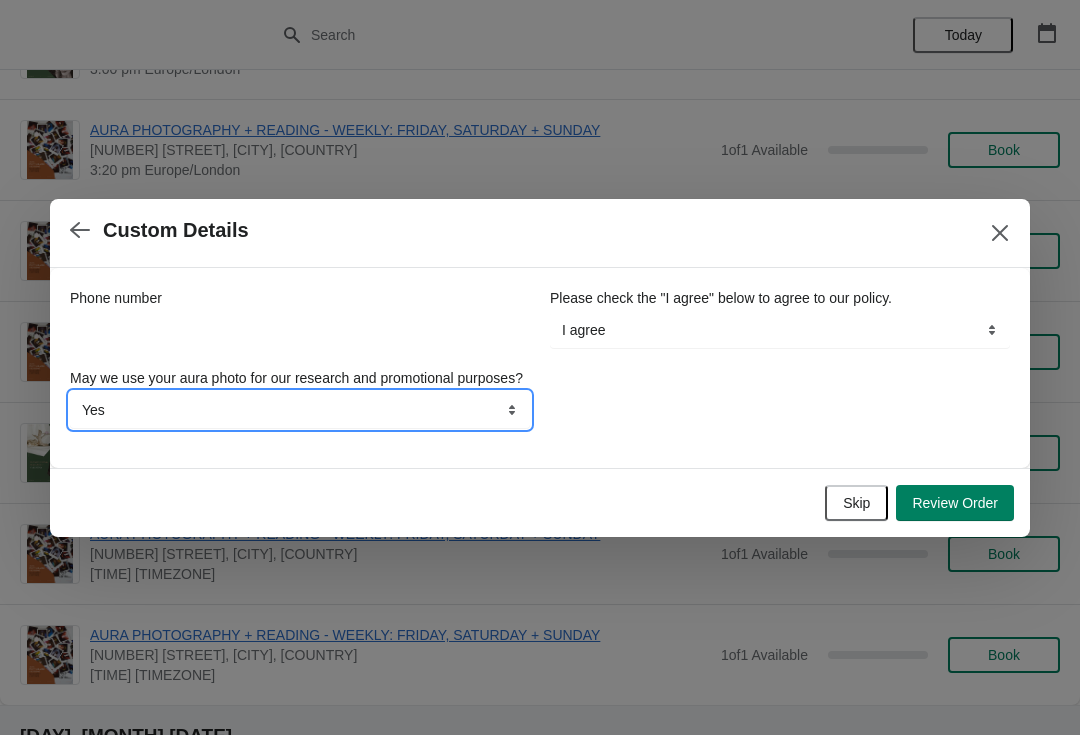 click on "Yes No" at bounding box center (300, 410) 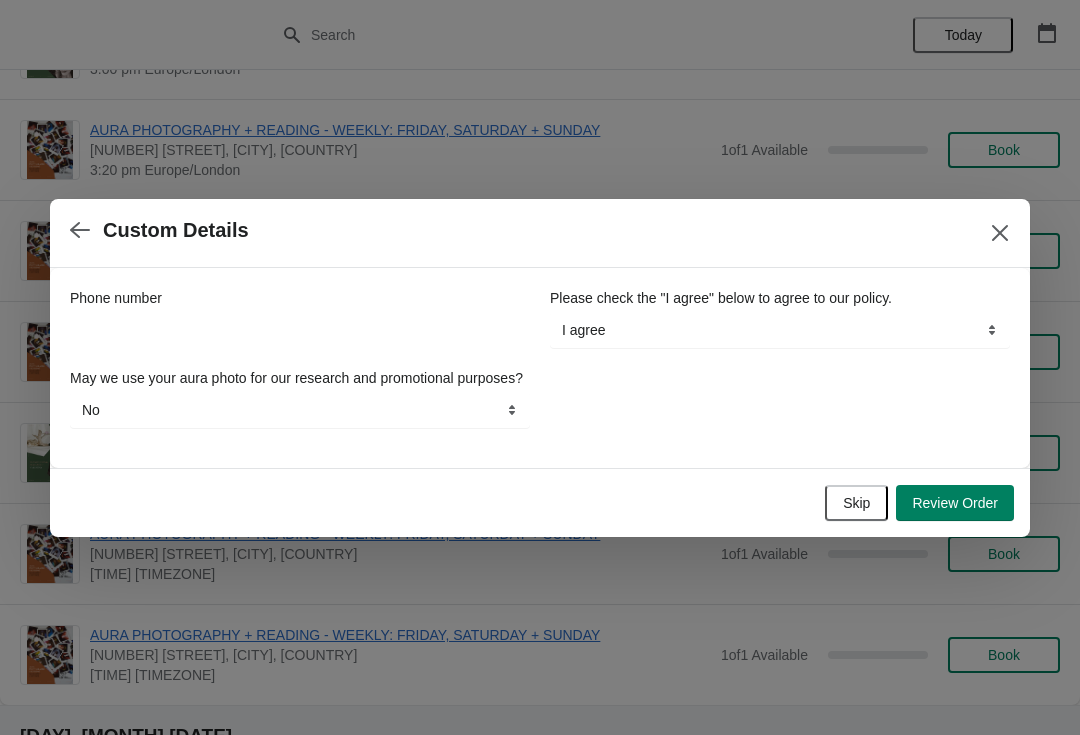 click on "Review Order" at bounding box center [955, 503] 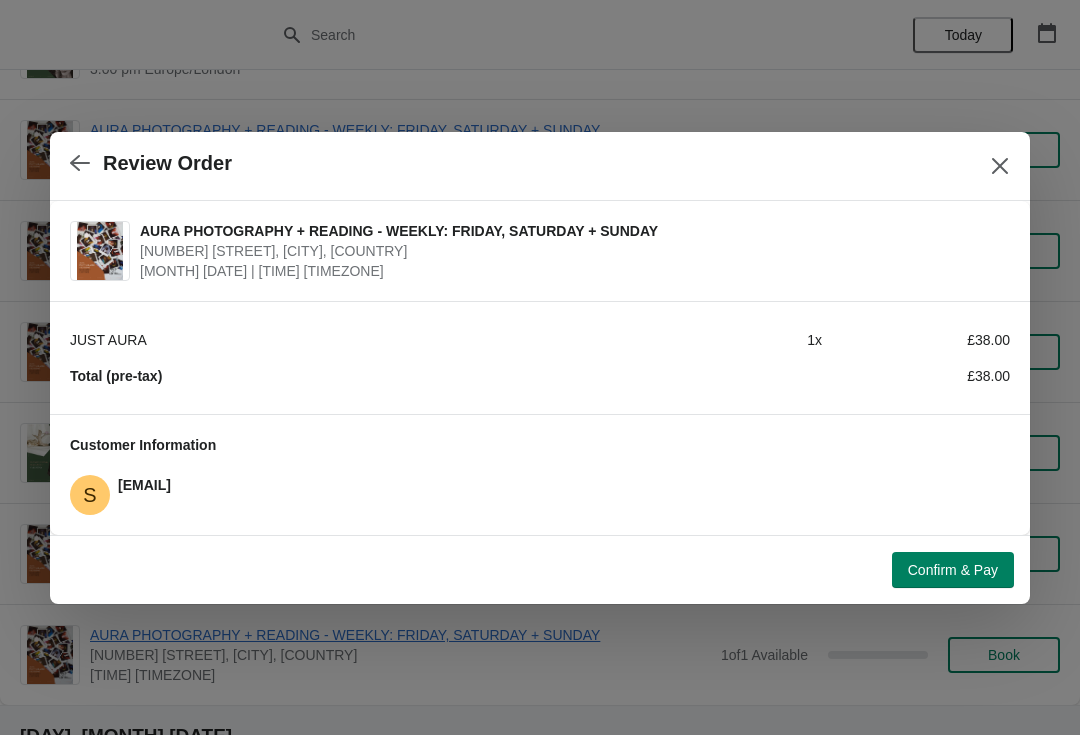 click on "Confirm & Pay" at bounding box center [953, 570] 